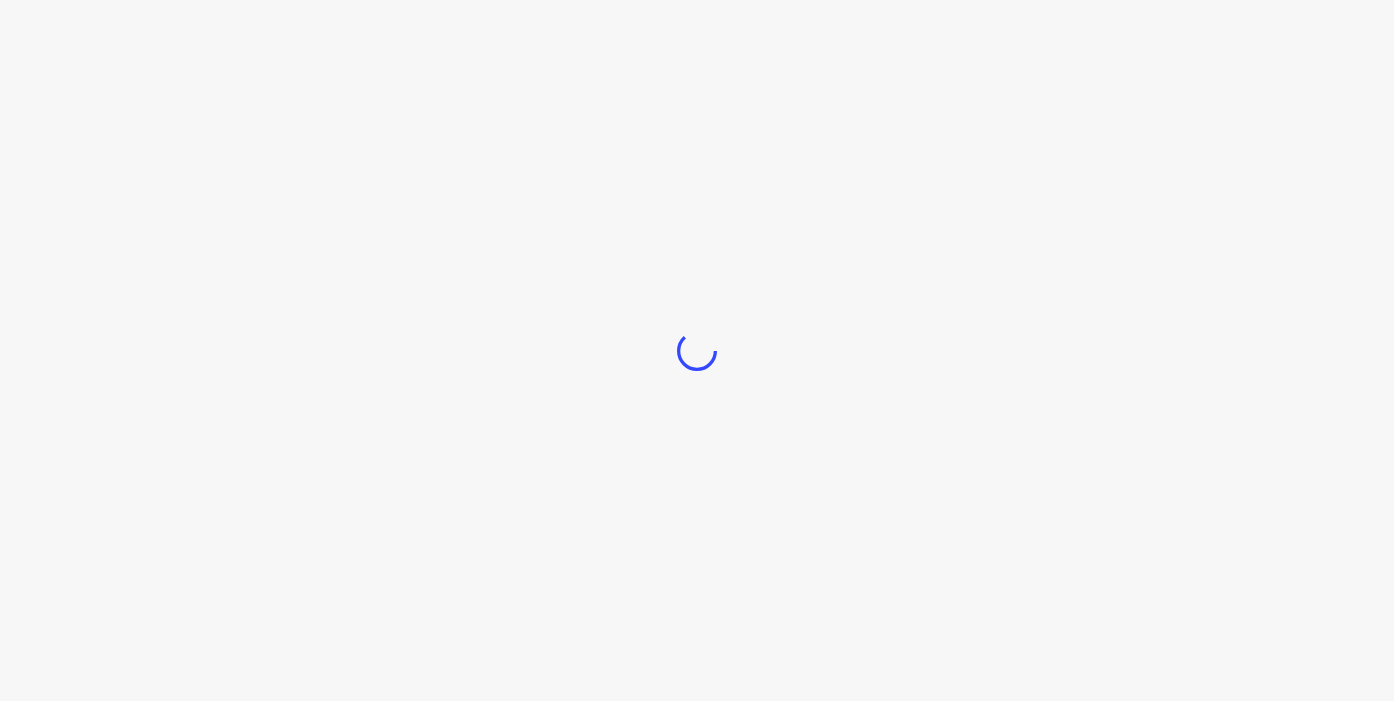 scroll, scrollTop: 0, scrollLeft: 0, axis: both 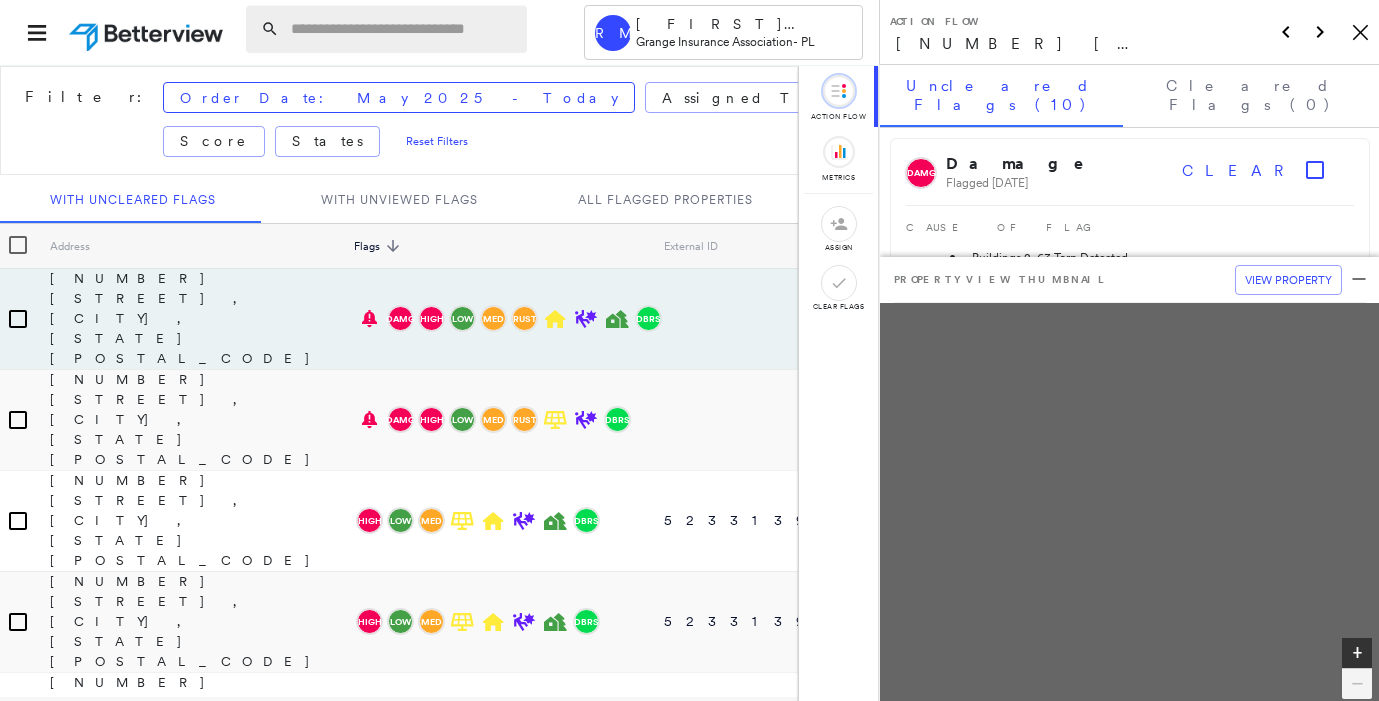 click at bounding box center [403, 29] 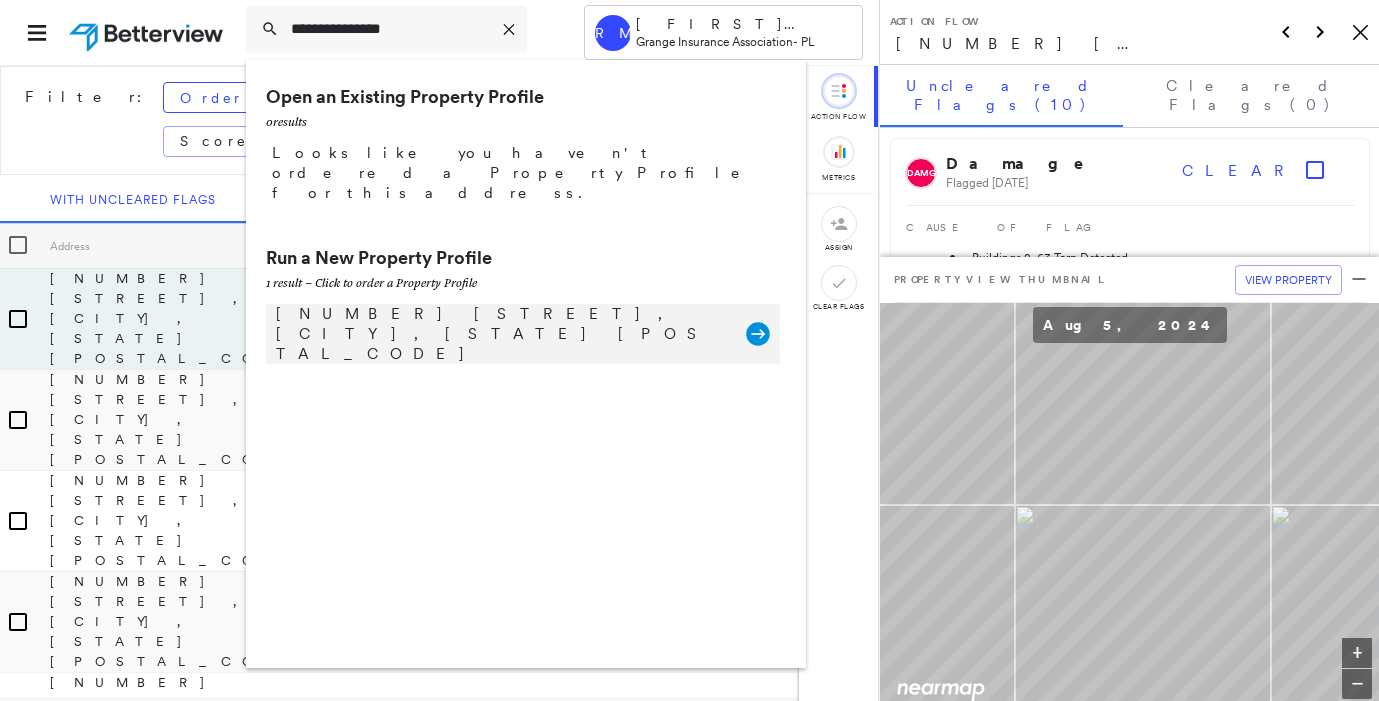 type on "**********" 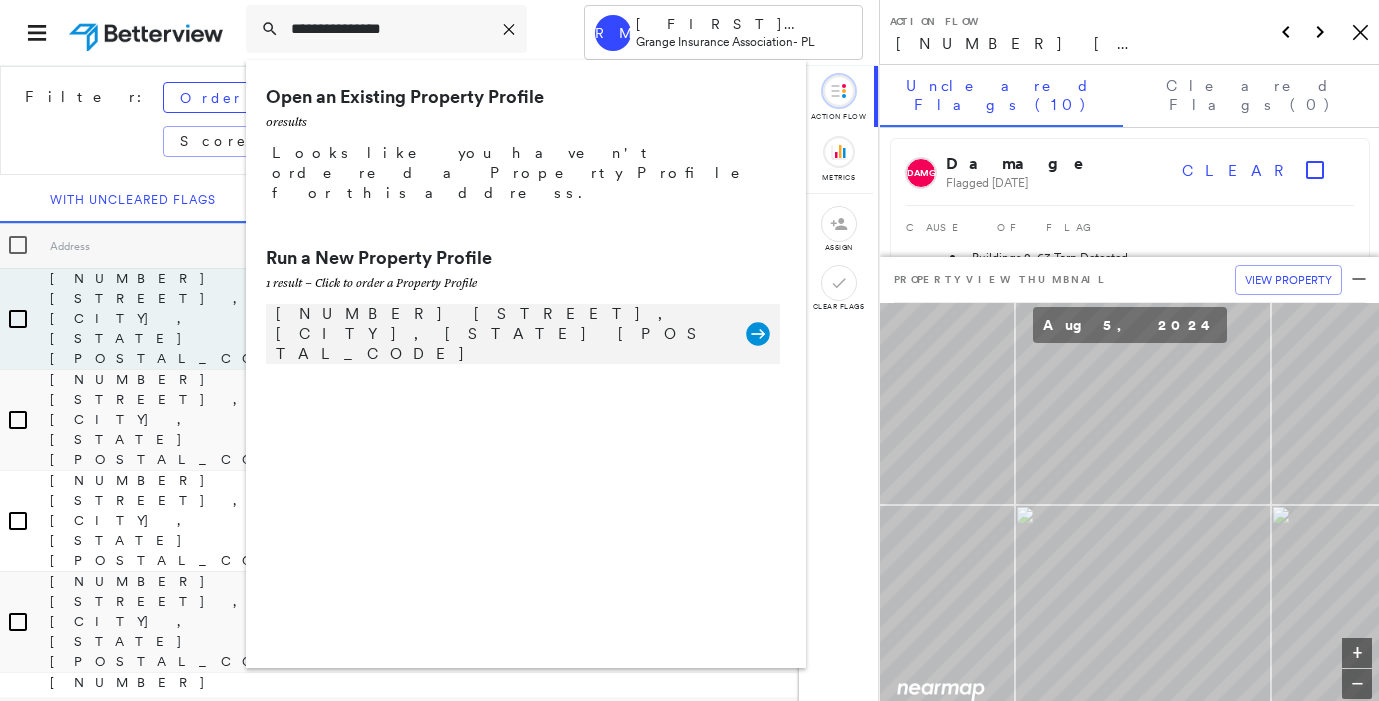 click on "[NUMBER] [STREET], [CITY], [STATE] [POSTAL_CODE]" at bounding box center [501, 334] 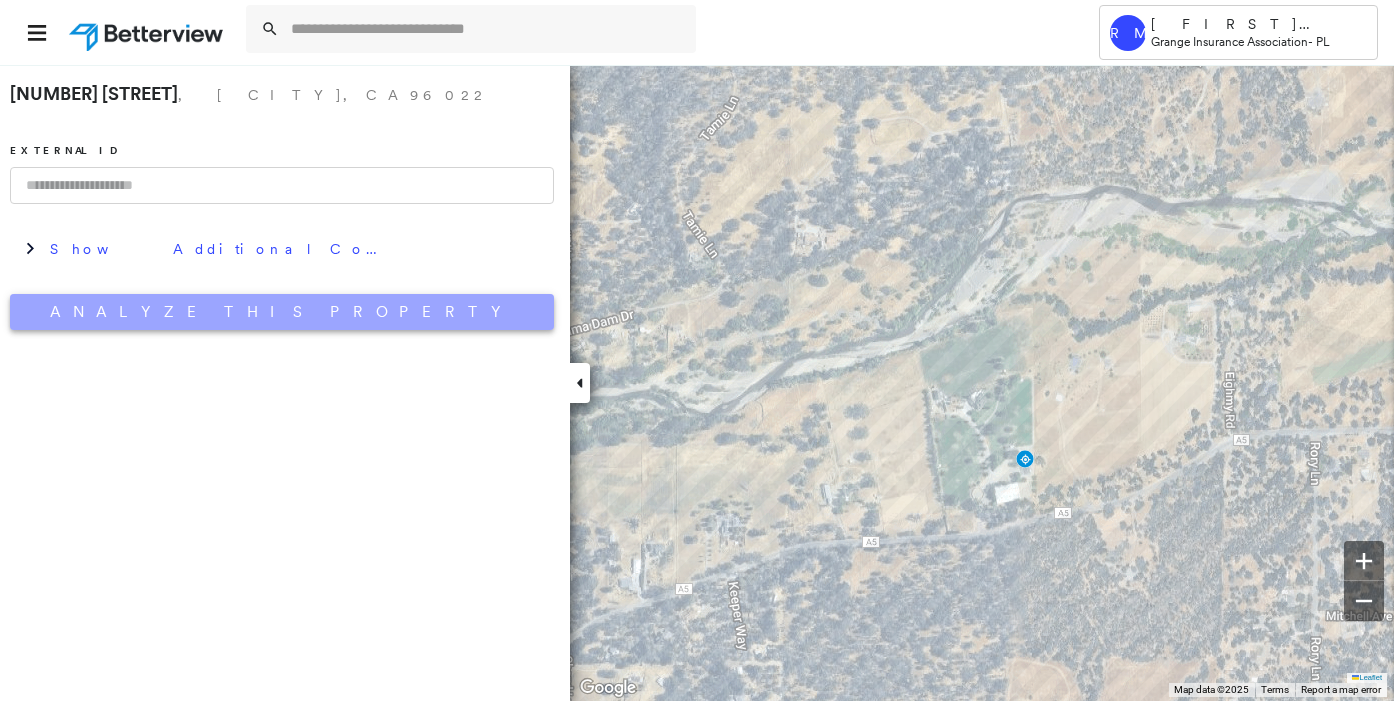 click on "Analyze This Property" at bounding box center (282, 312) 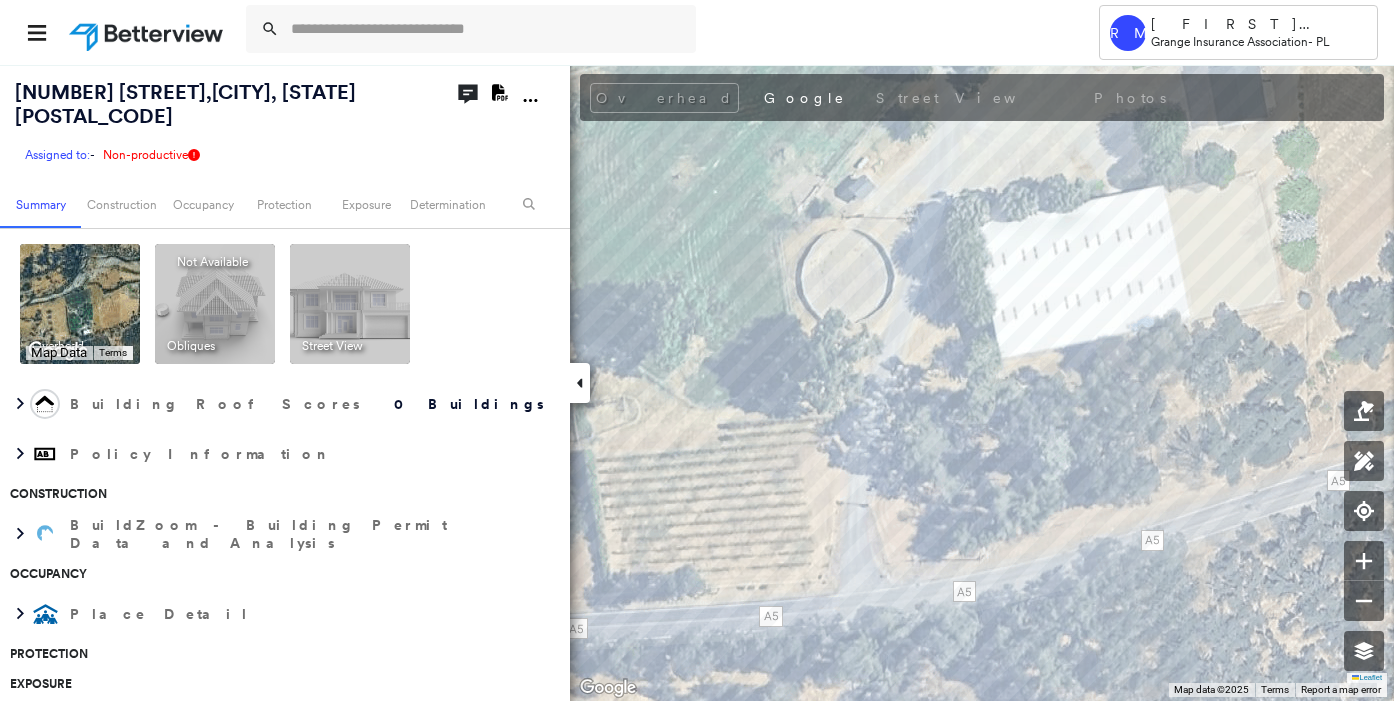 click at bounding box center (580, 383) 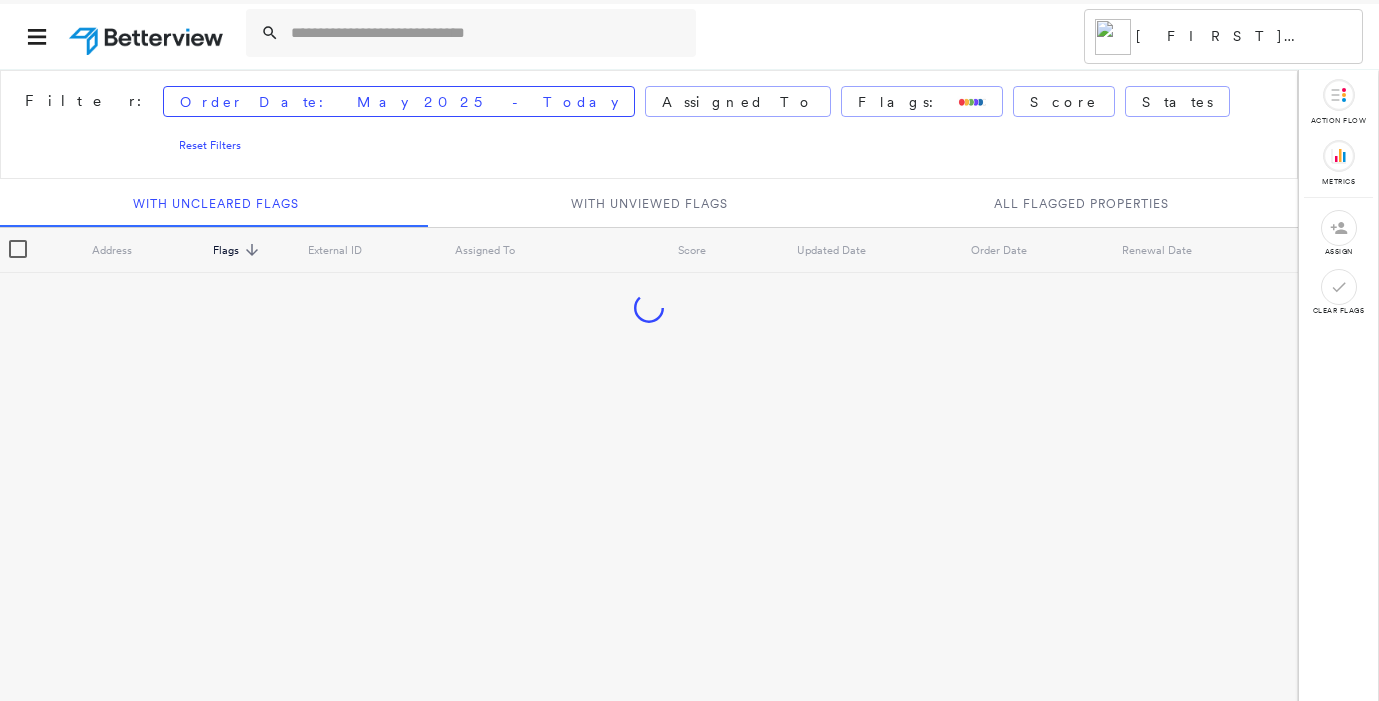 scroll, scrollTop: 0, scrollLeft: 0, axis: both 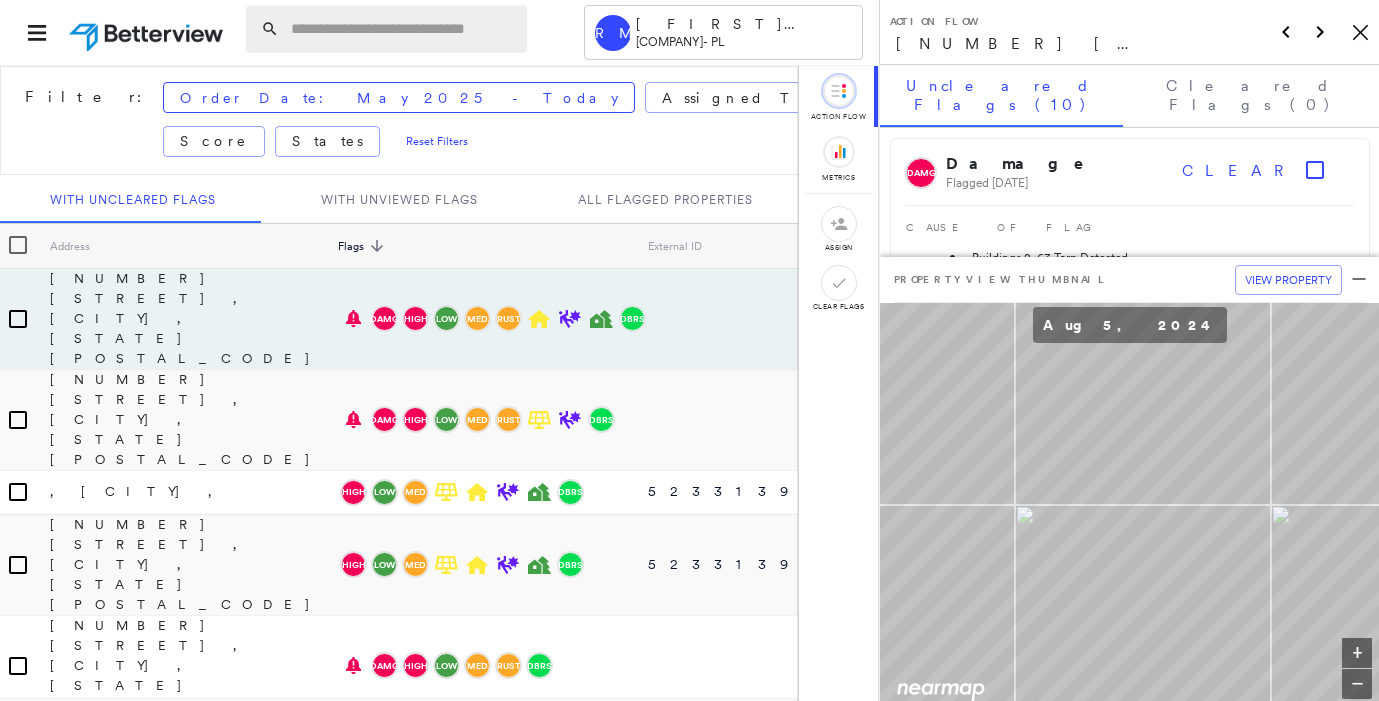click at bounding box center [403, 29] 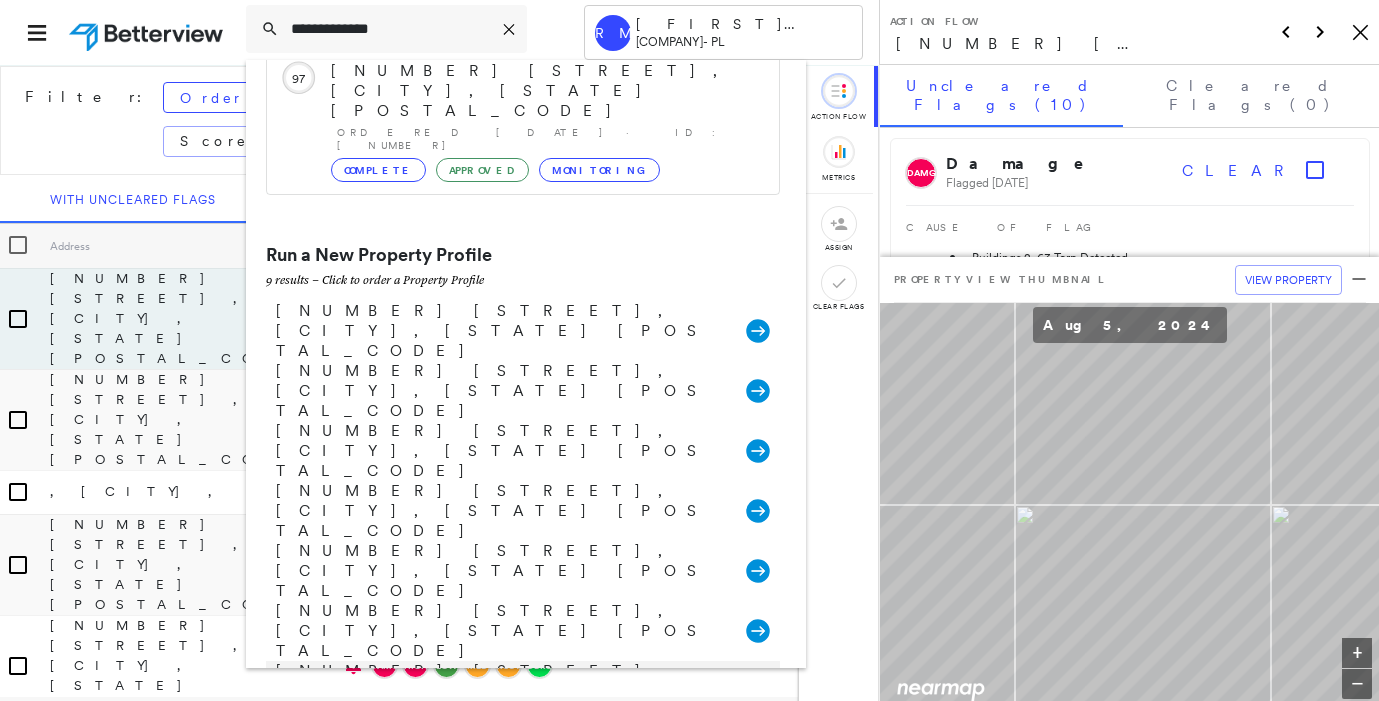 scroll, scrollTop: 105, scrollLeft: 0, axis: vertical 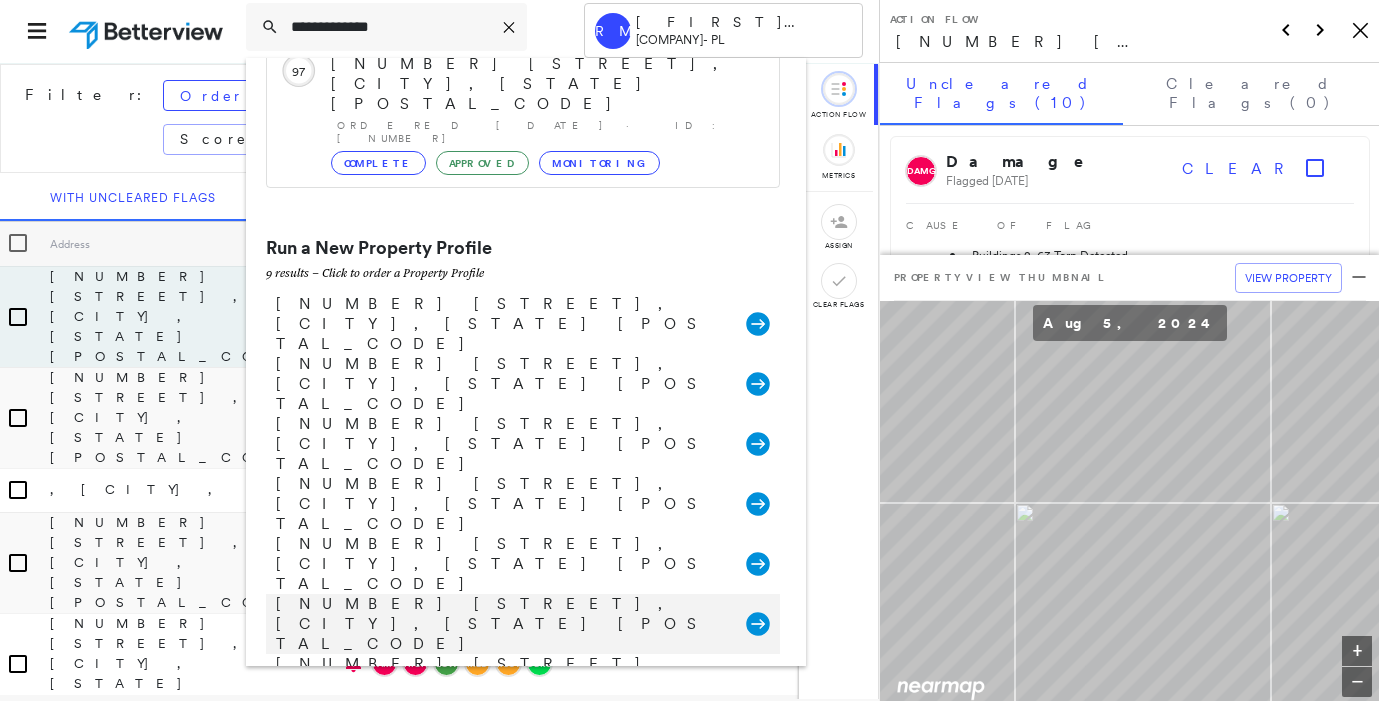 type on "**********" 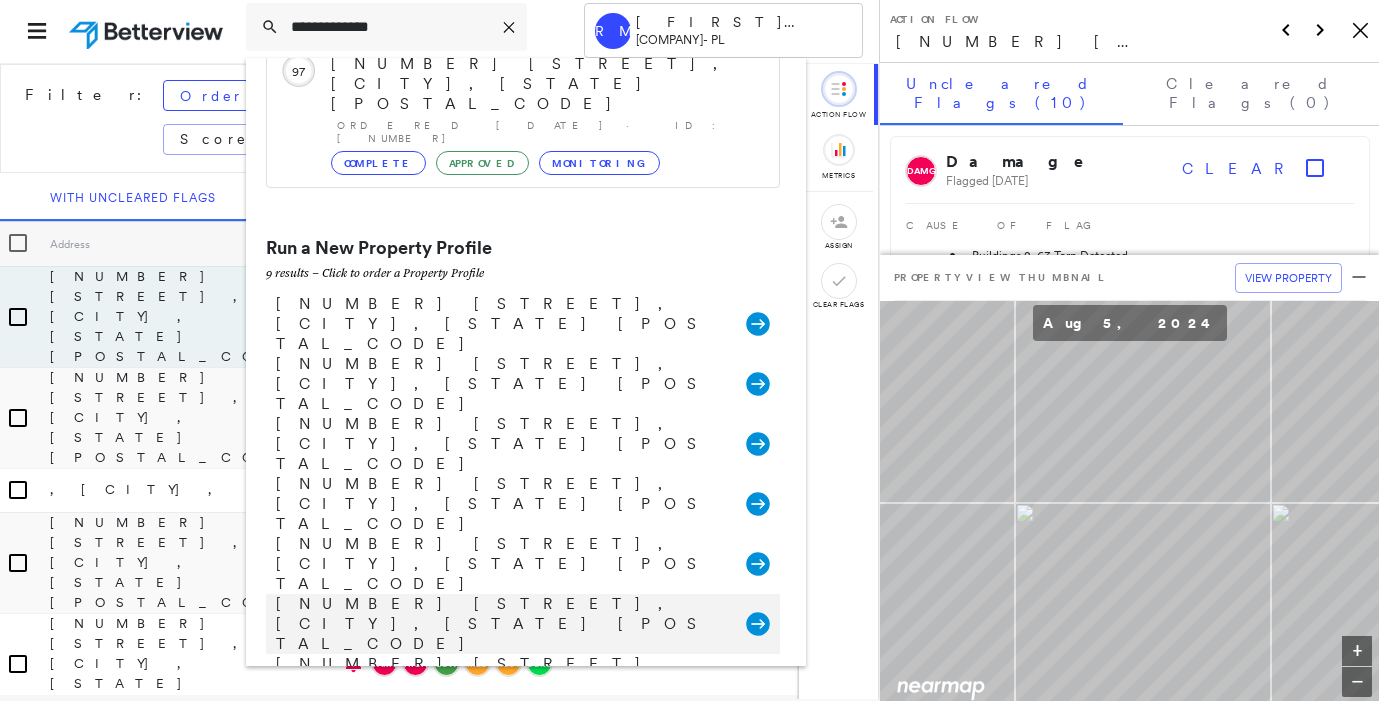 click on "[NUMBER] [STREET], [CITY], [STATE] [POSTAL_CODE]" at bounding box center [501, 624] 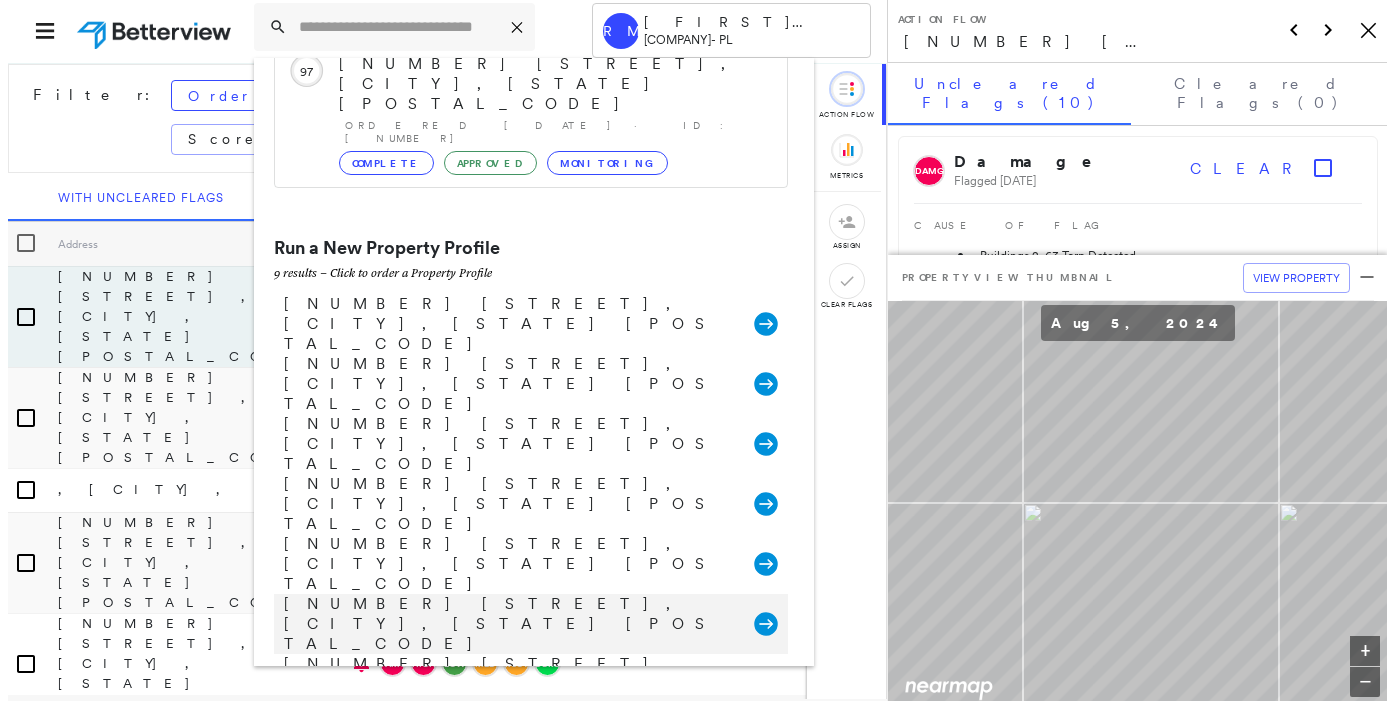 scroll, scrollTop: 0, scrollLeft: 0, axis: both 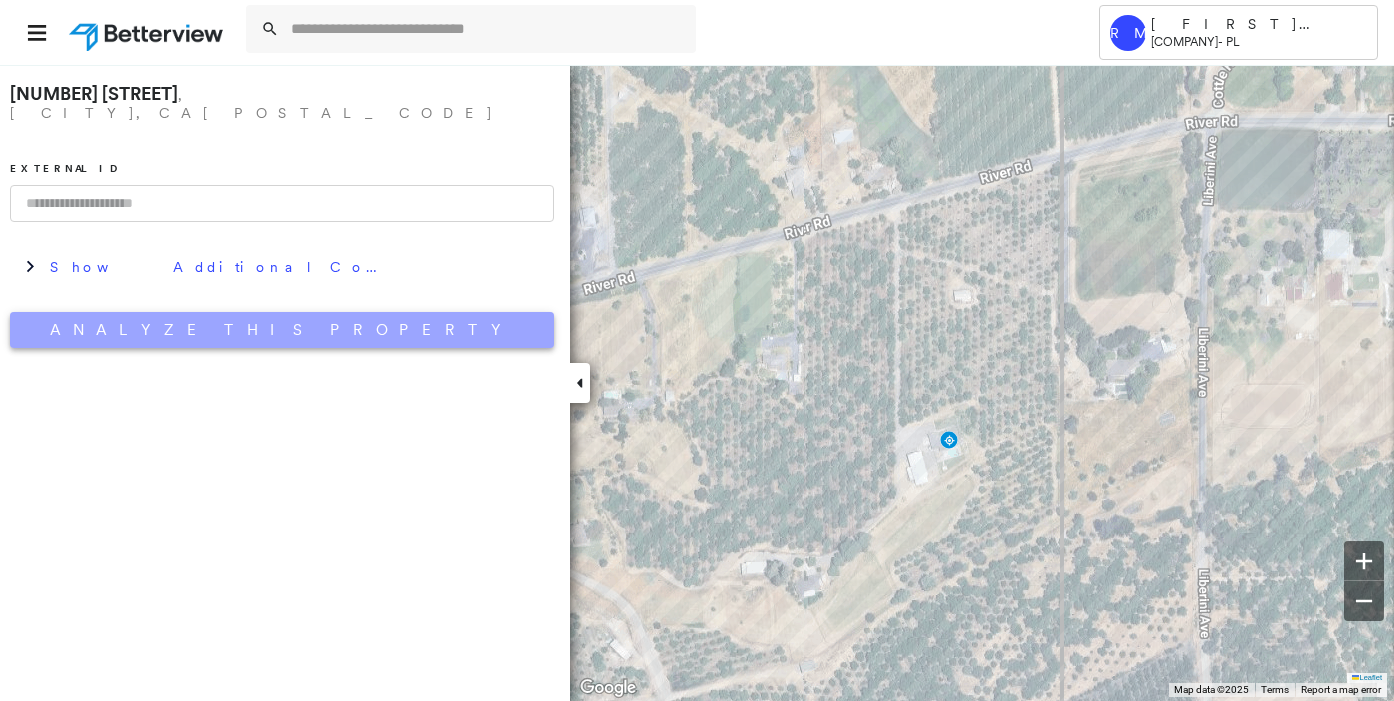 click on "Analyze This Property" at bounding box center [282, 330] 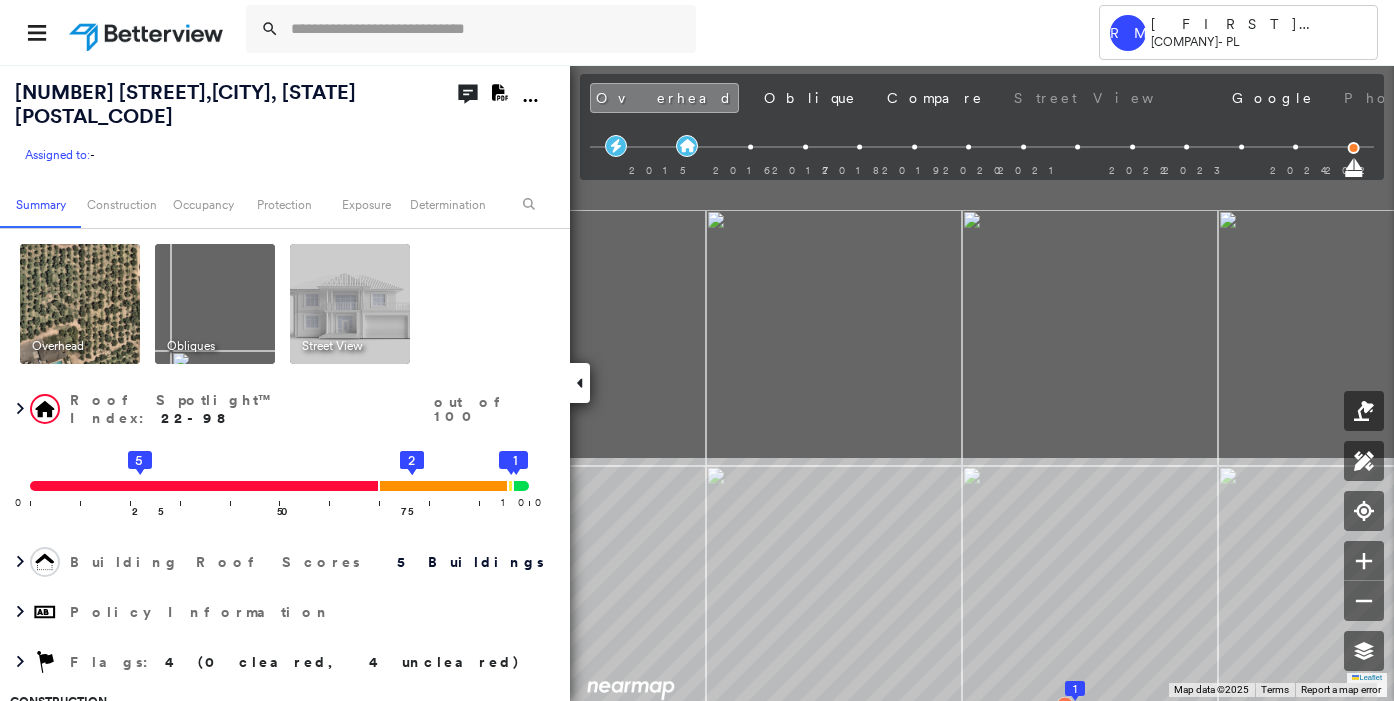 click on "Tower RM [LAST] [LAST] [COMPANY]  -   PL [NUMBER] [STREET] ,  [CITY], [STATE] [POSTAL_CODE] Assigned to:  - Assigned to:  - Assigned to:  - Open Comments Download PDF Report Summary Construction Occupancy Protection Exposure Determination Overhead Obliques Street View Roof Spotlight™ Index :  [NUMBER] out of 100 0 100 25 5 50 75 4 3 2 1 Building Roof Scores 5 Buildings Policy Information Flags :  4 (0 cleared, 4 uncleared) Construction Roof Spotlights :  Rust, Chimney, Vent, Antenna Property Features :  Car, Junk and Wreckage, Pool, Yard Debris, Cracked Pavement and 6 more Roof Size & Shape :  5 buildings  BuildZoom - Building Permit Data and Analysis Occupancy Place Detail Protection Exposure Fire Path Wildfire Proximity Alerts :  Yard Debris Determination Flags :  4 (0 cleared, 4 uncleared) Uncleared Flags (4) Cleared Flags  (0) HIGH High Priority Roof Score Flagged [DATE] Clear LOW Low Priority Roof Score Flagged [DATE] Clear DBRS Yard Debris Flagged [DATE] Clear RUST Rust Flagged [DATE] Save" at bounding box center (697, 350) 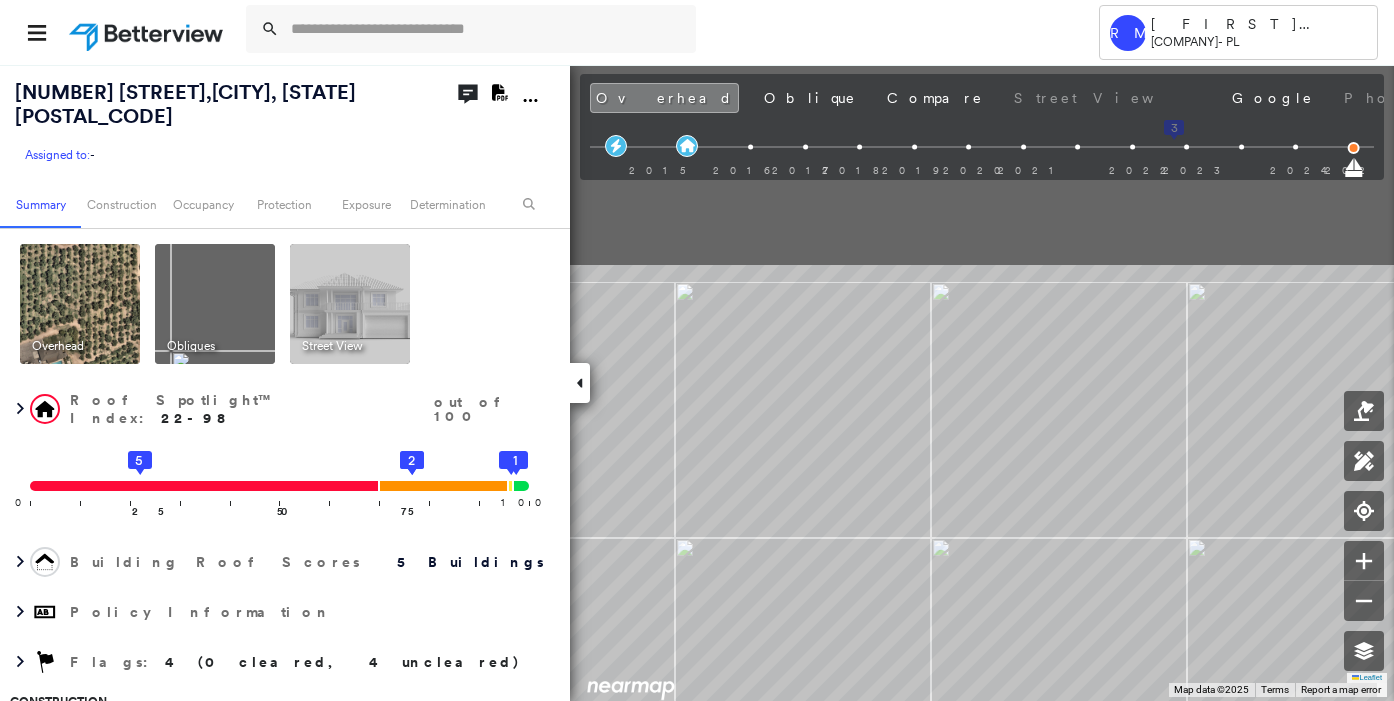 click on "Tower RM [LAST] [LAST] [COMPANY]  -   PL [NUMBER] [STREET] ,  [CITY], [STATE] [POSTAL_CODE] Assigned to:  - Assigned to:  - Assigned to:  - Open Comments Download PDF Report Summary Construction Occupancy Protection Exposure Determination Overhead Obliques Street View Roof Spotlight™ Index :  [NUMBER] out of 100 0 100 25 5 50 75 4 3 2 1 Building Roof Scores 5 Buildings Policy Information Flags :  4 (0 cleared, 4 uncleared) Construction Roof Spotlights :  Rust, Chimney, Vent, Antenna Property Features :  Car, Junk and Wreckage, Pool, Yard Debris, Cracked Pavement and 6 more Roof Size & Shape :  5 buildings  BuildZoom - Building Permit Data and Analysis Occupancy Place Detail Protection Exposure Fire Path Wildfire Proximity Alerts :  Yard Debris Determination Flags :  4 (0 cleared, 4 uncleared) Uncleared Flags (4) Cleared Flags  (0) HIGH High Priority Roof Score Flagged [DATE] Clear LOW Low Priority Roof Score Flagged [DATE] Clear DBRS Yard Debris Flagged [DATE] Clear RUST Rust Flagged [DATE] Save" at bounding box center (697, 350) 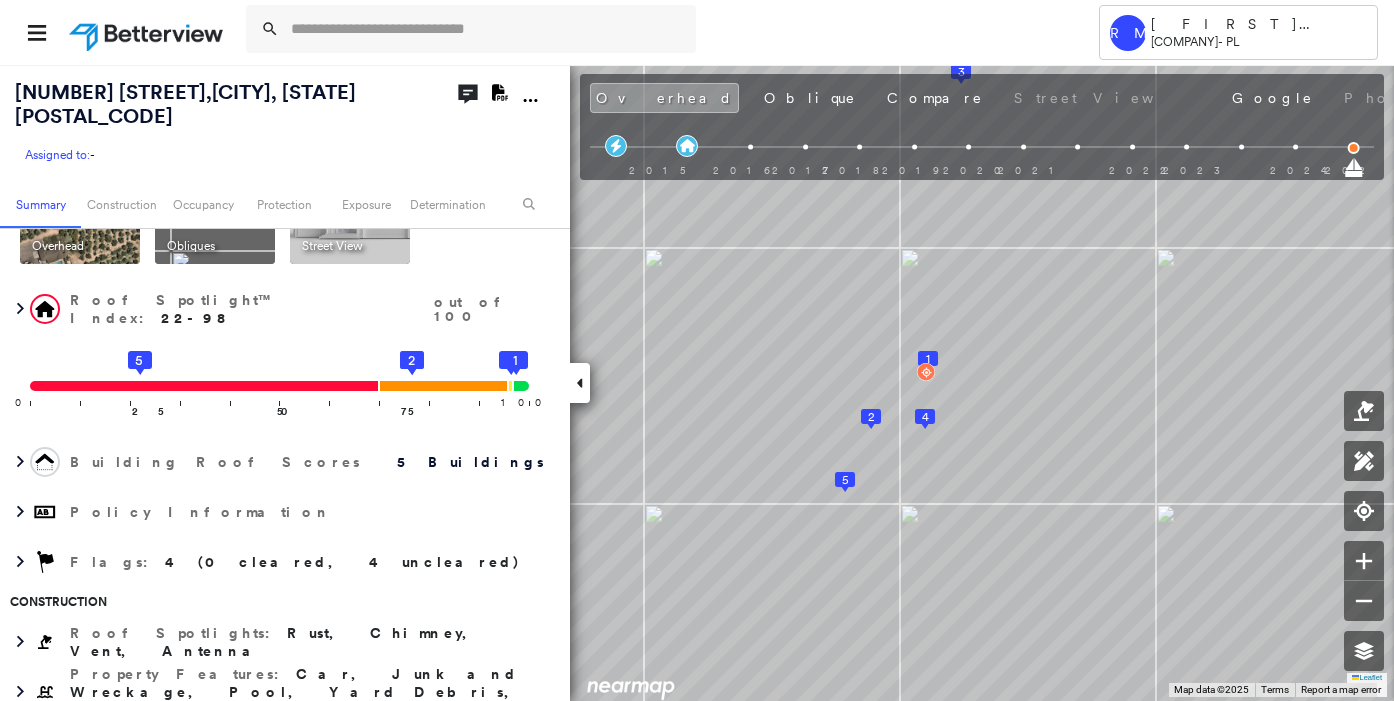 scroll, scrollTop: 167, scrollLeft: 0, axis: vertical 